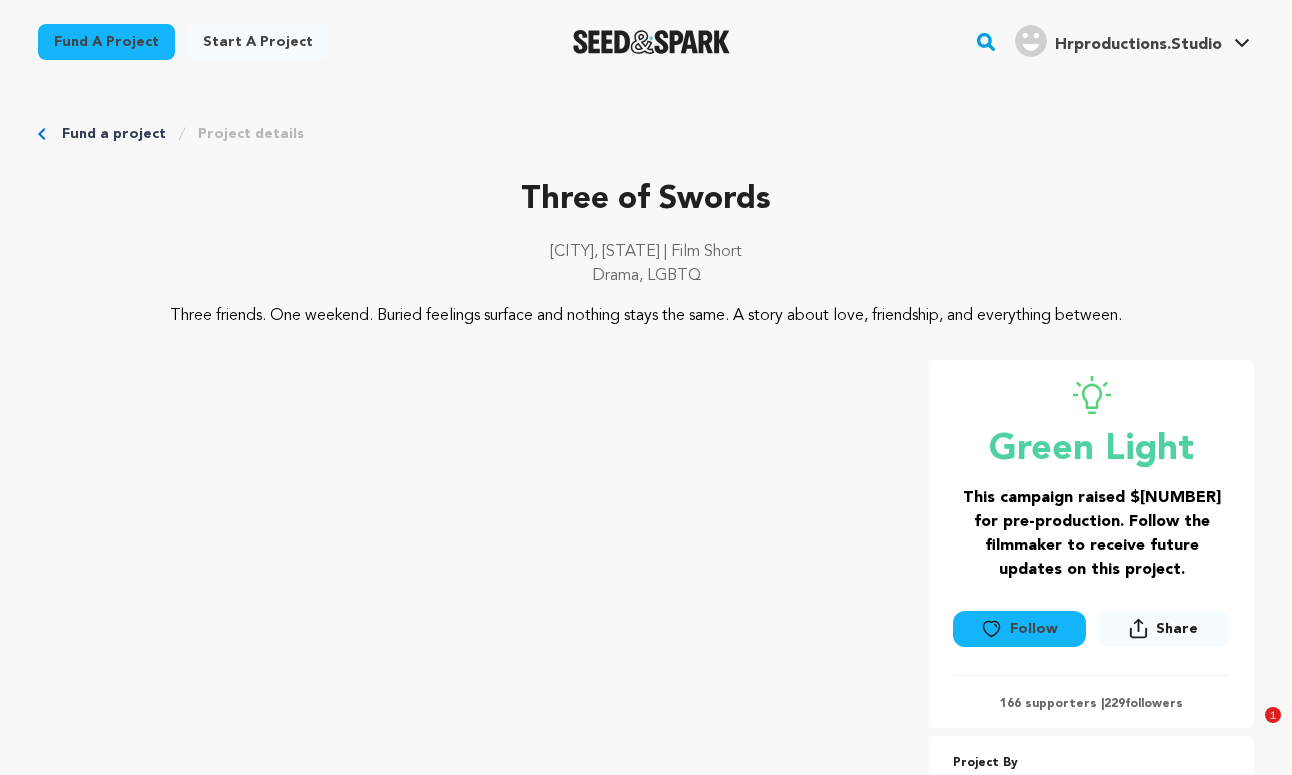 scroll, scrollTop: 243, scrollLeft: 0, axis: vertical 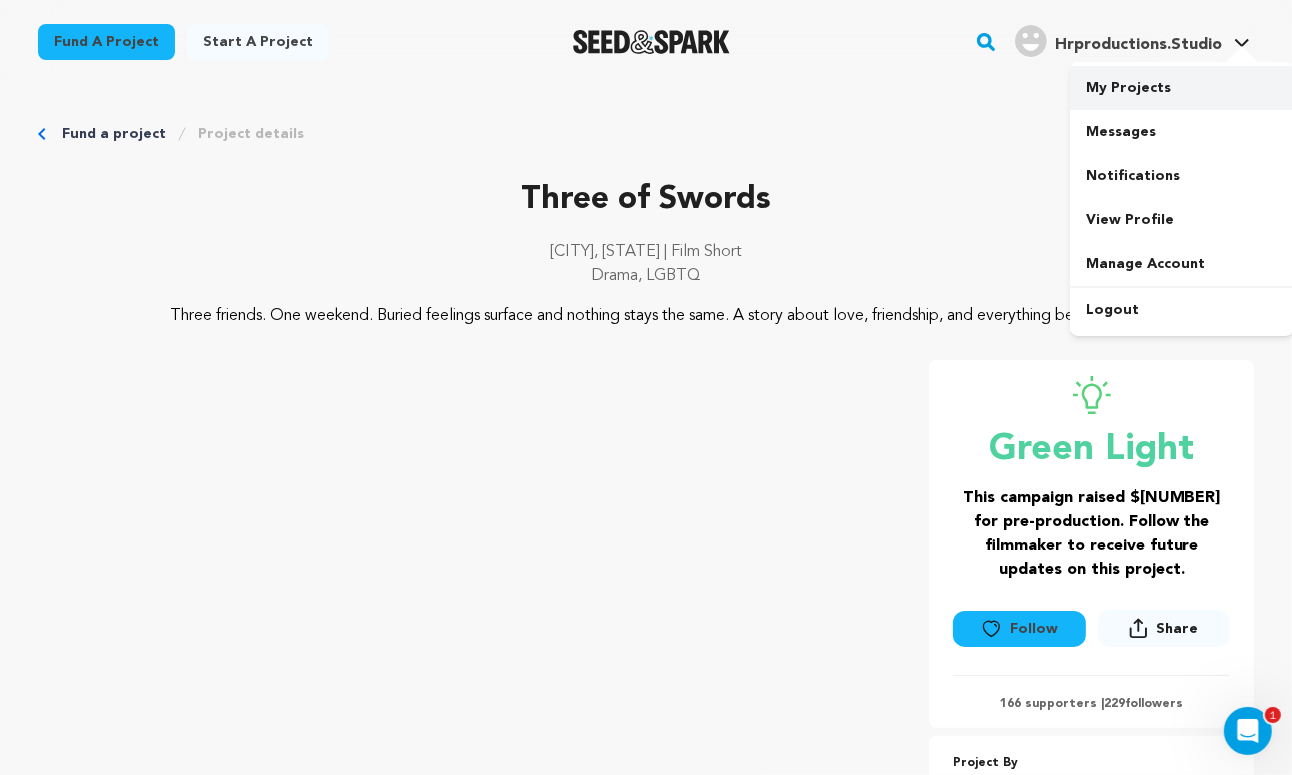 click on "My Projects" at bounding box center (1182, 88) 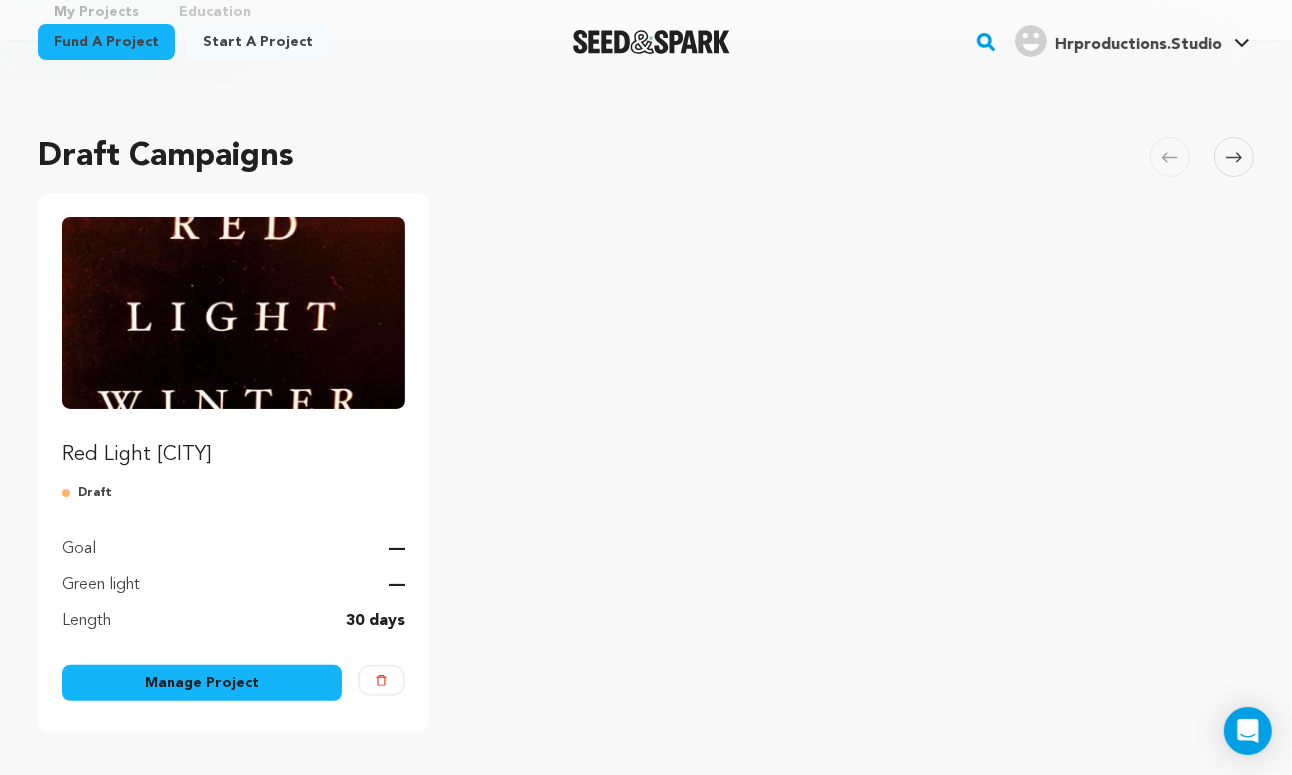 scroll, scrollTop: 153, scrollLeft: 0, axis: vertical 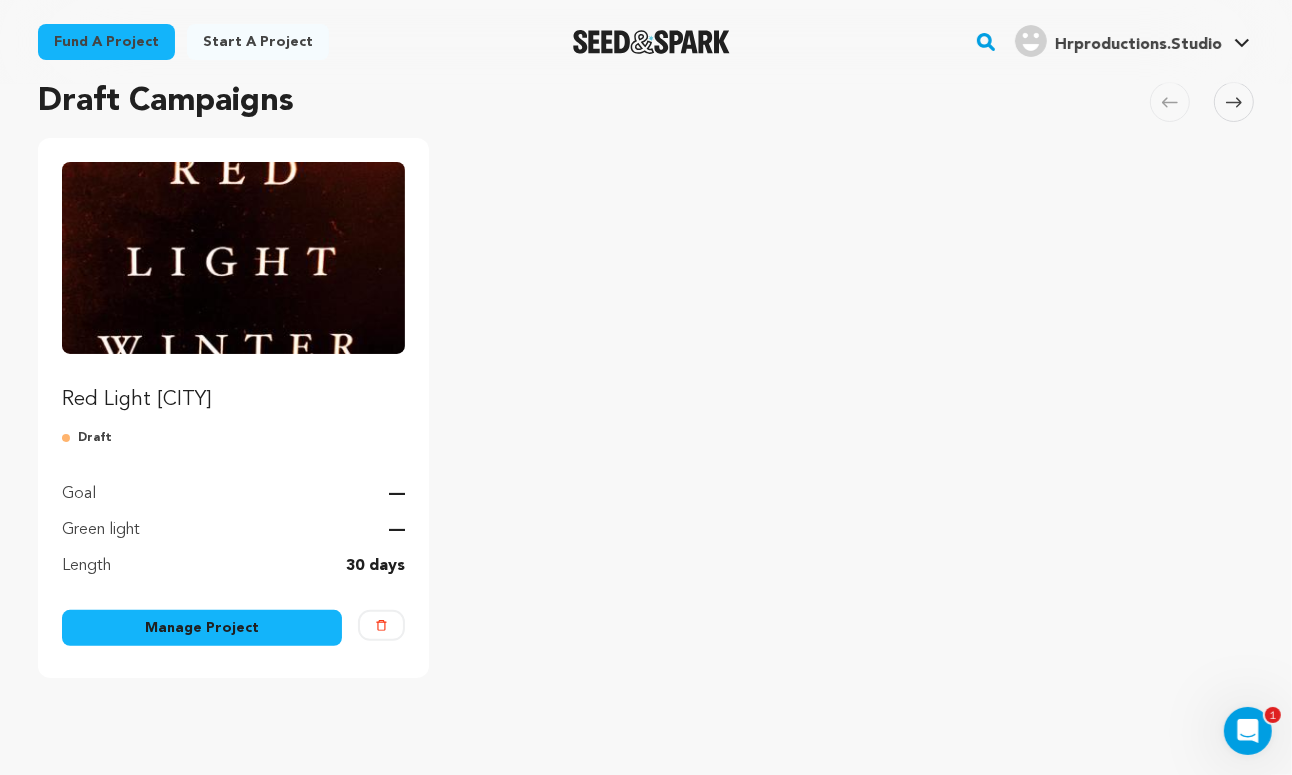 click on "Manage Project" at bounding box center [202, 628] 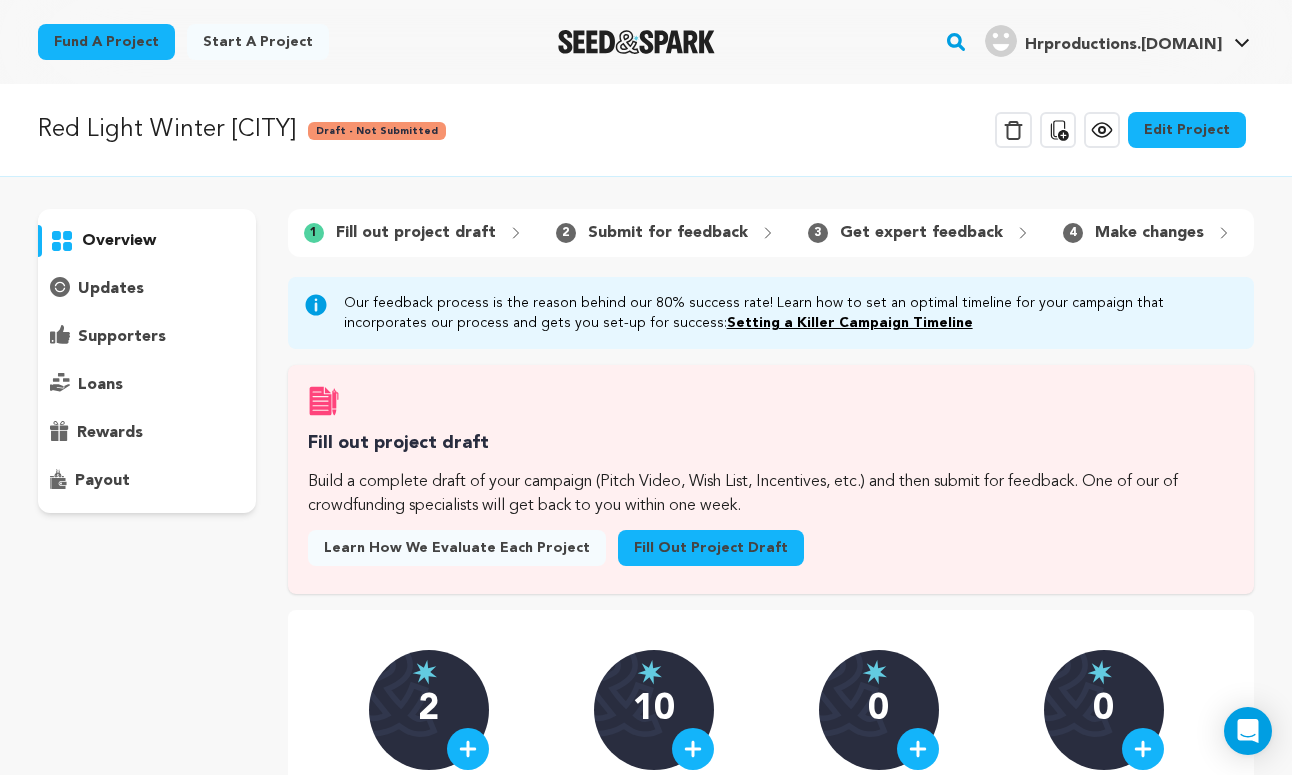 scroll, scrollTop: 0, scrollLeft: 0, axis: both 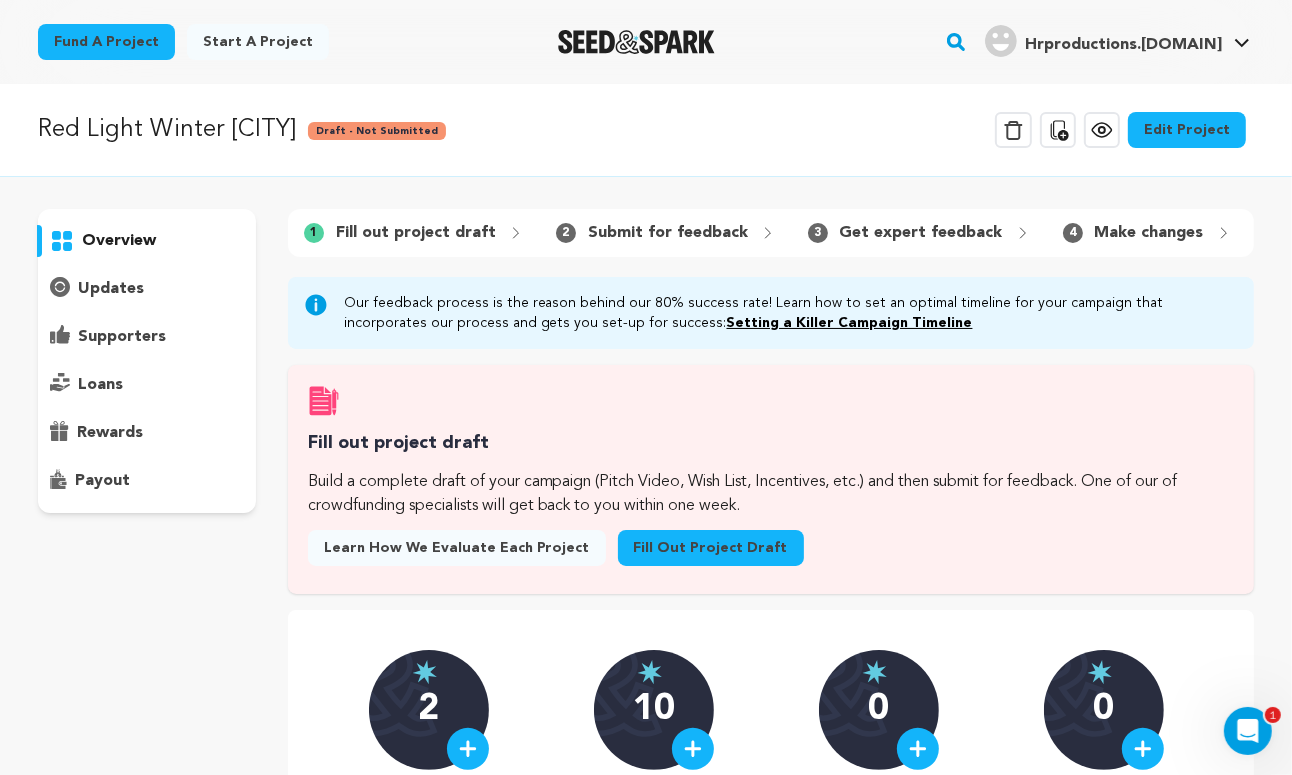 click on "Edit Project" at bounding box center [1187, 130] 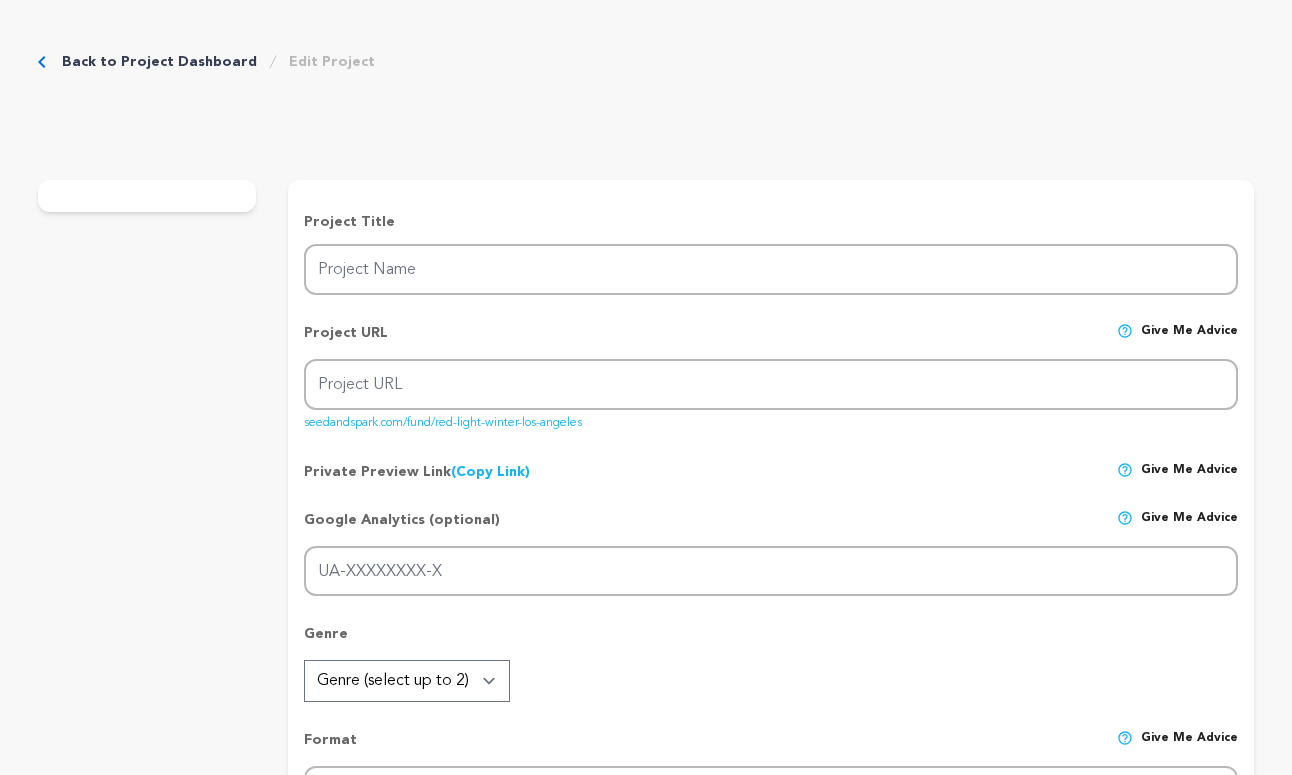scroll, scrollTop: 0, scrollLeft: 0, axis: both 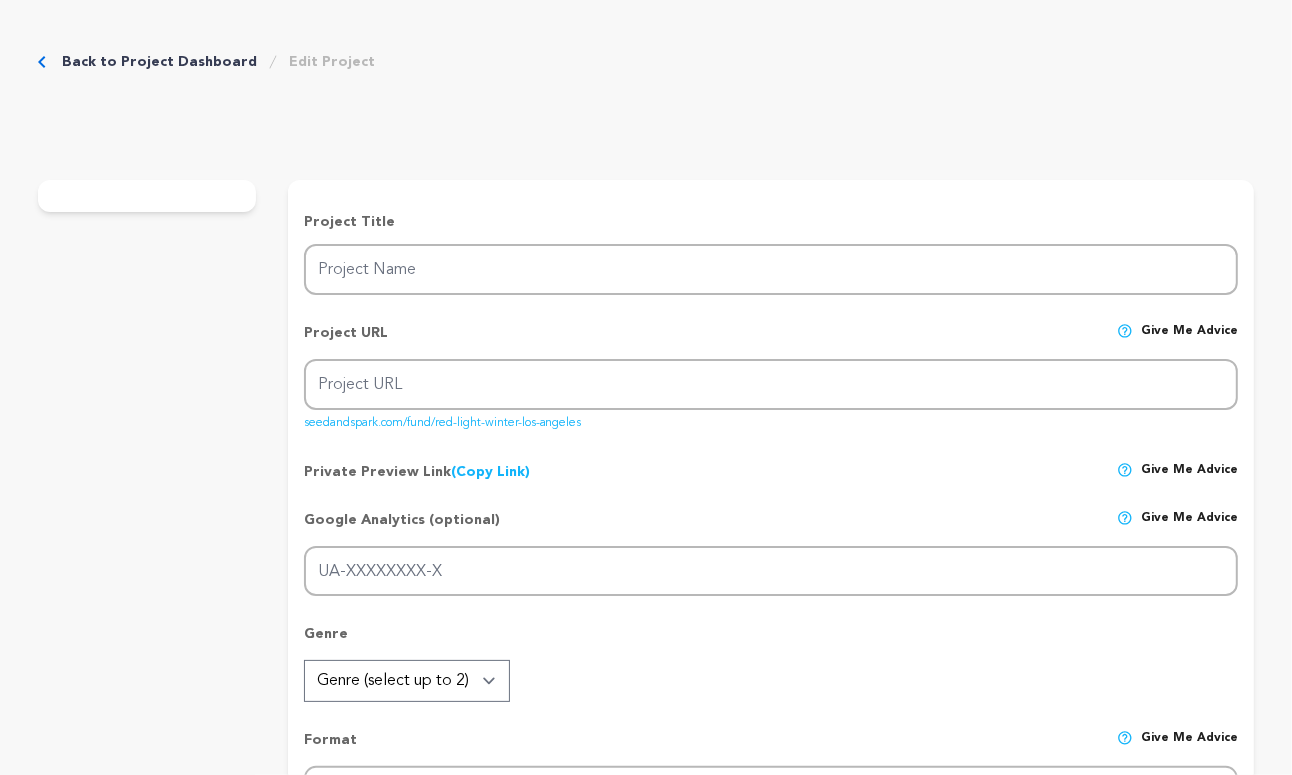 type on "red-light-winter-los-angeles" 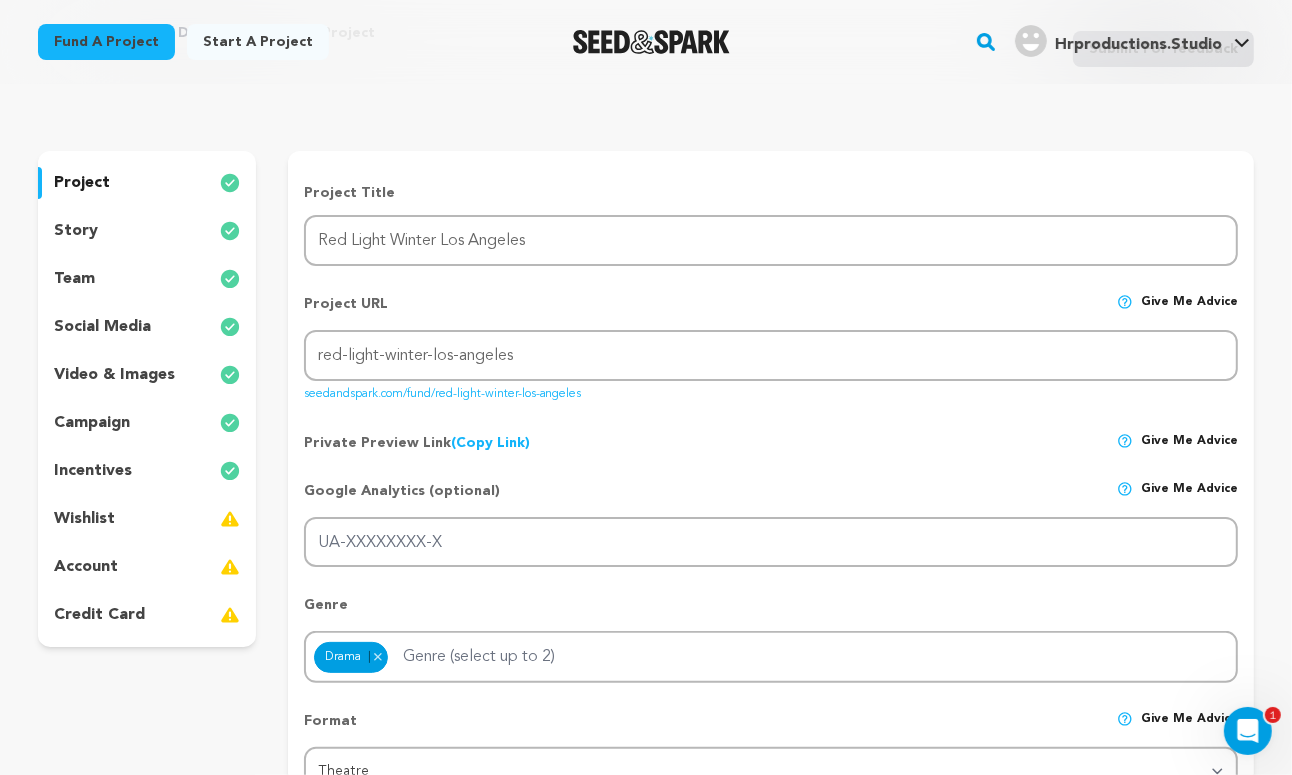 scroll, scrollTop: 114, scrollLeft: 0, axis: vertical 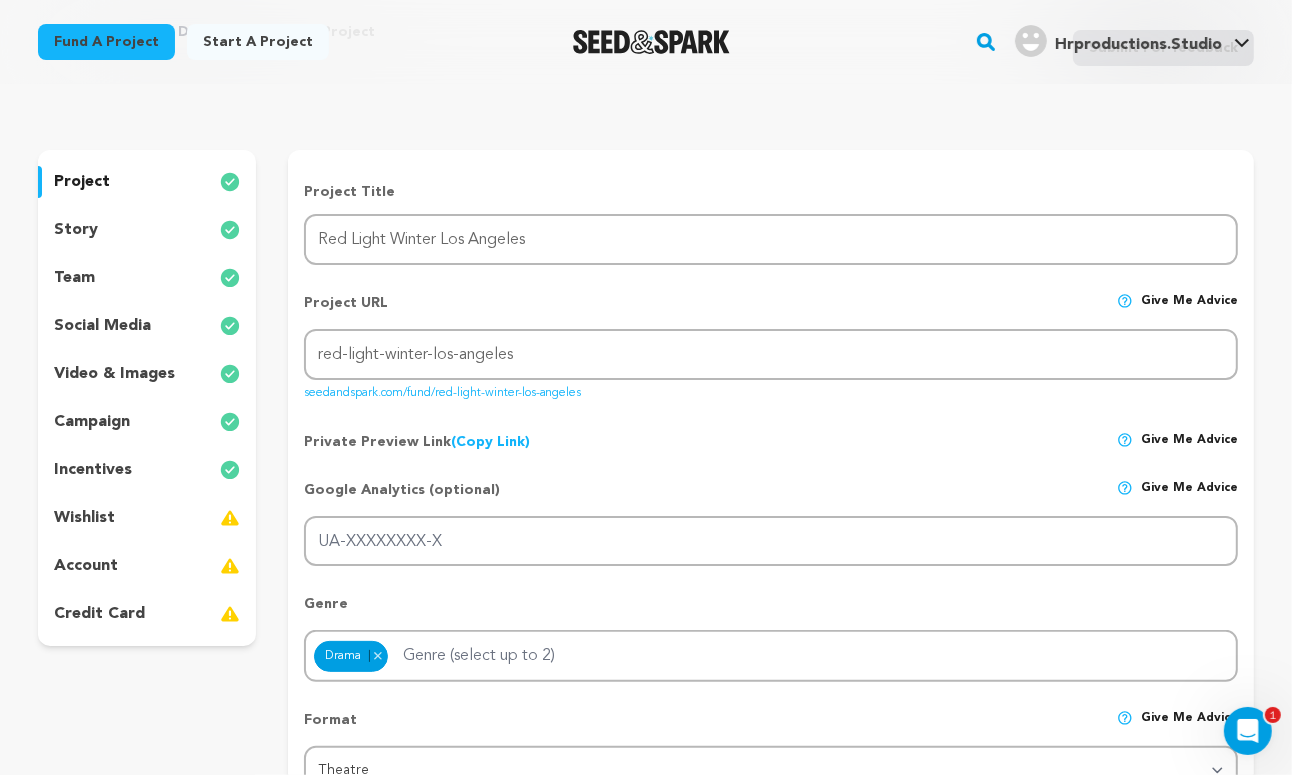 click on "account" at bounding box center [86, 566] 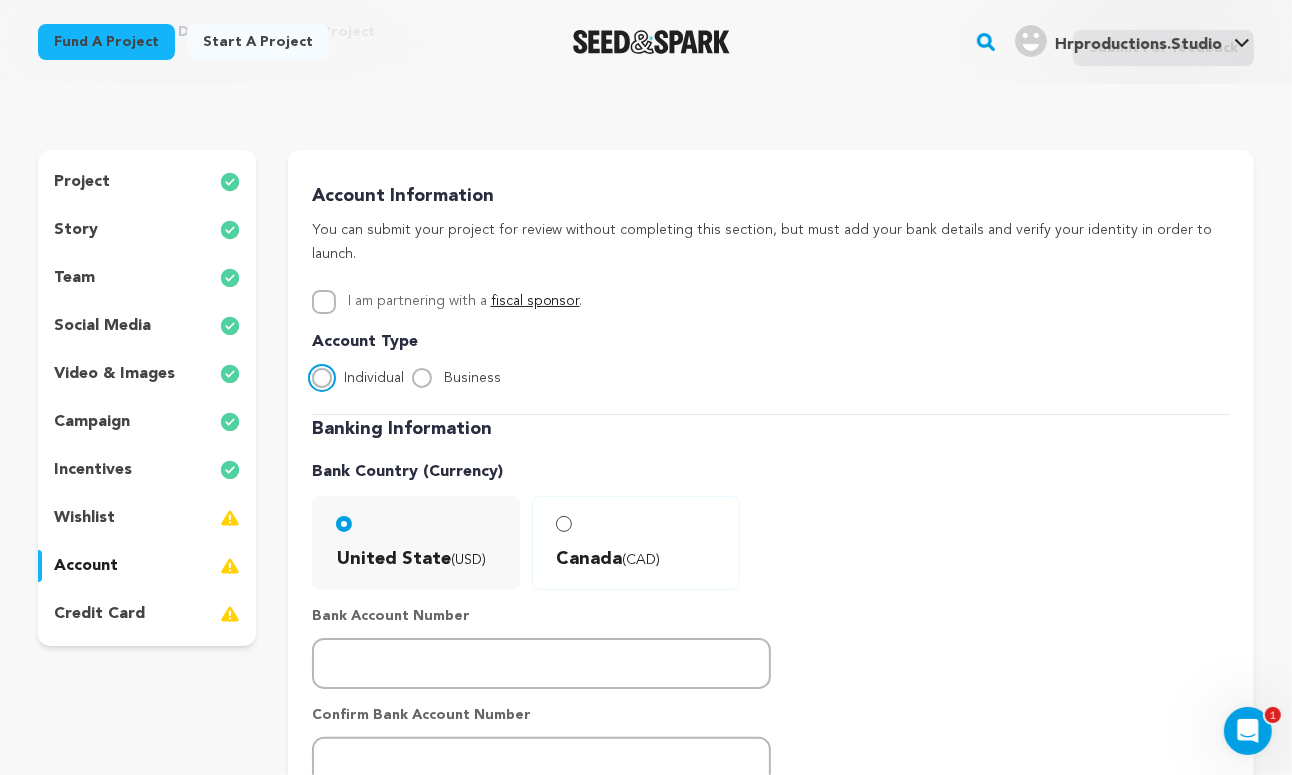click on "Individual" at bounding box center [322, 378] 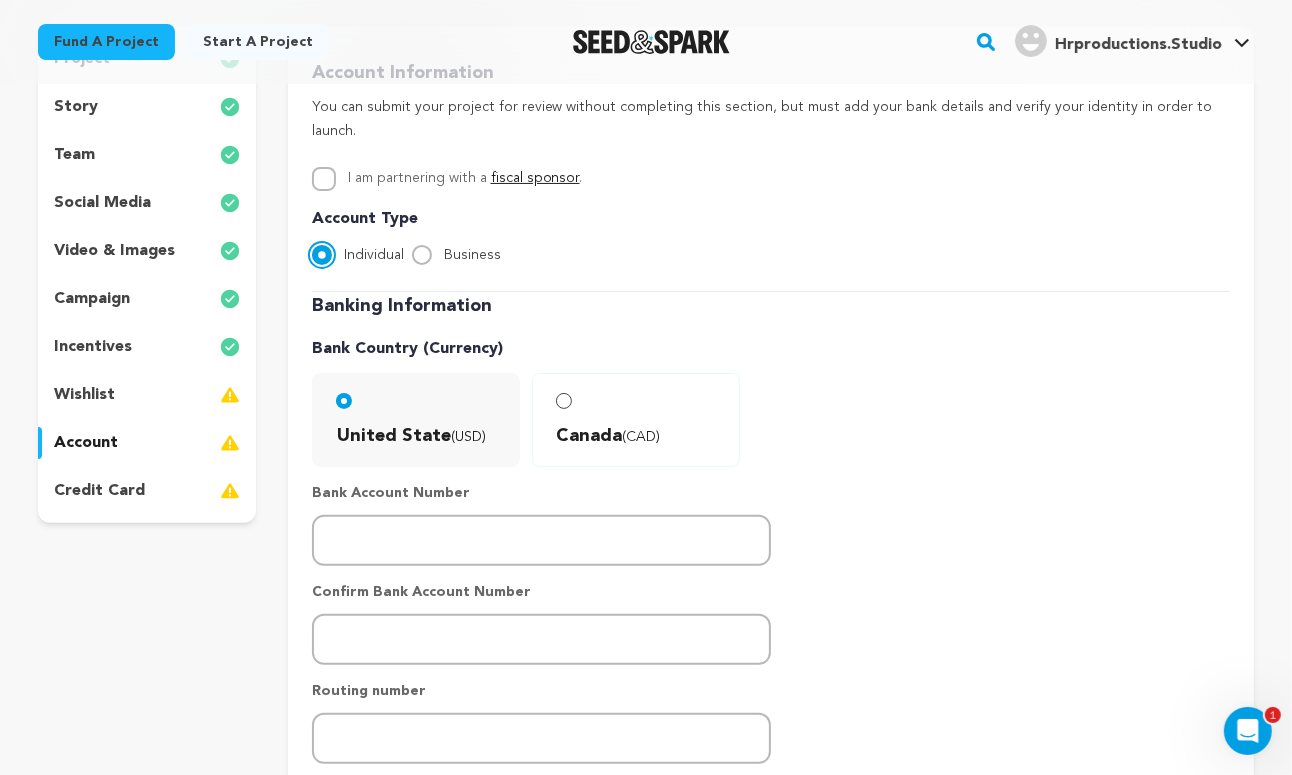 scroll, scrollTop: 241, scrollLeft: 0, axis: vertical 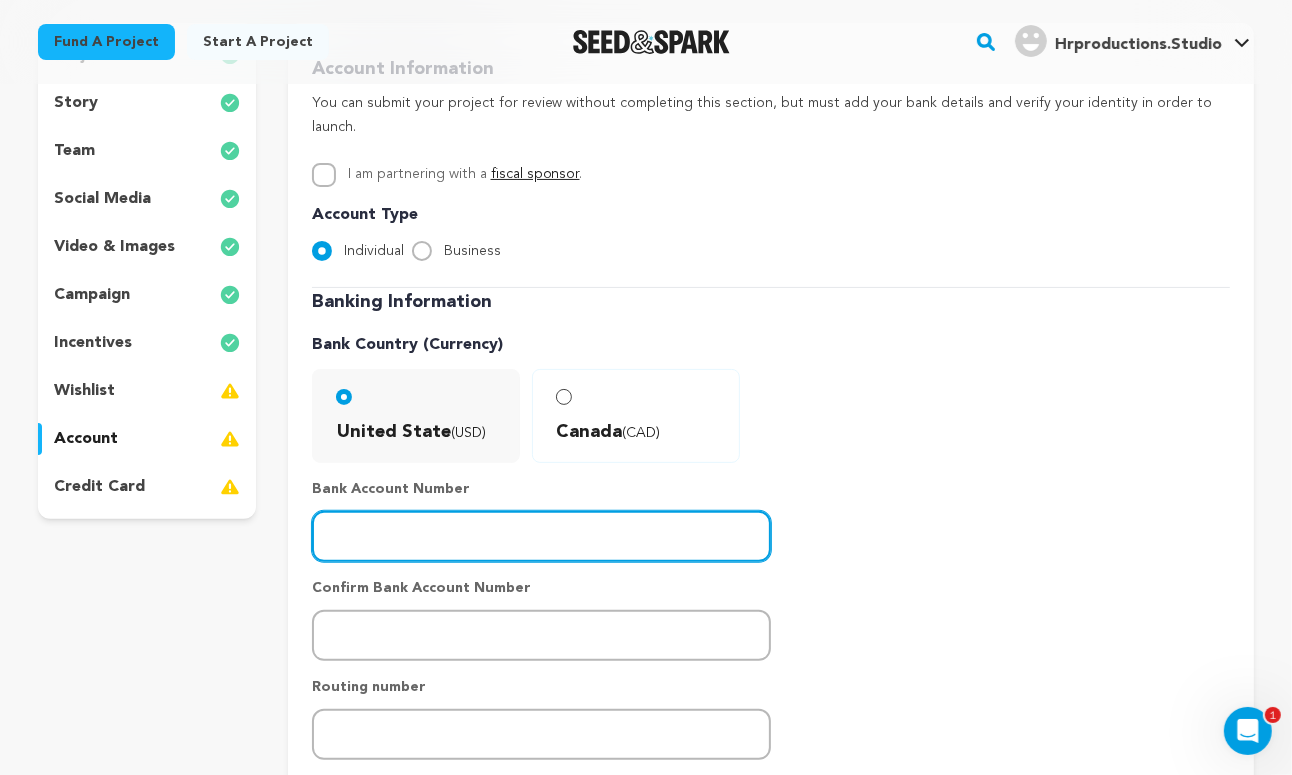 click at bounding box center [541, 536] 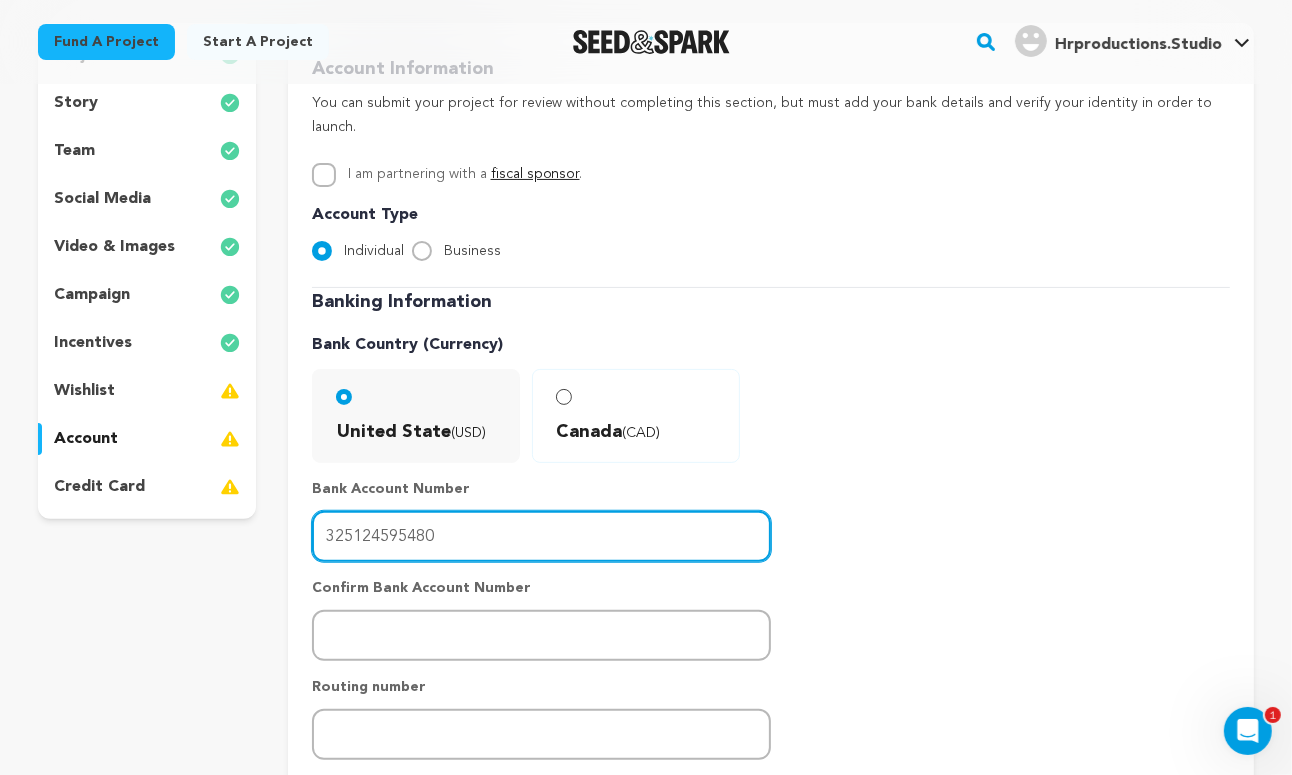 type on "325124595480" 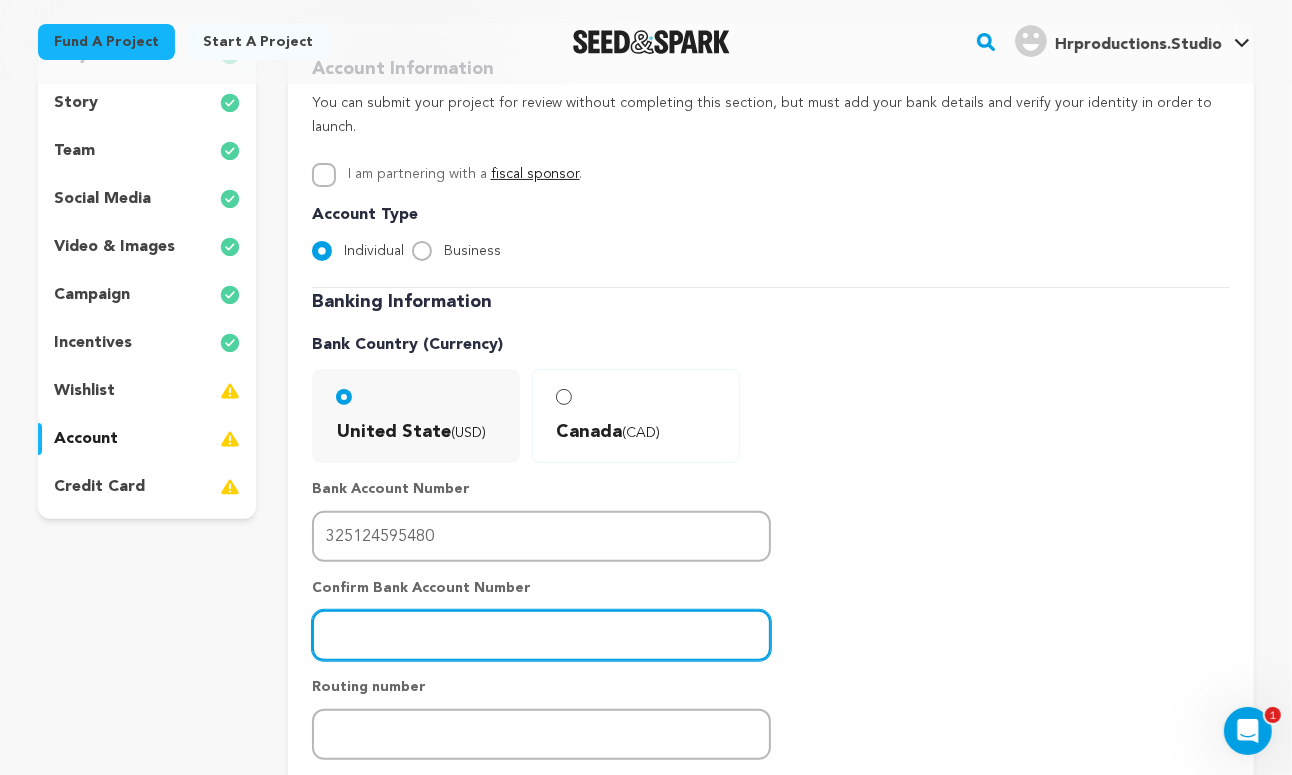 click at bounding box center (541, 635) 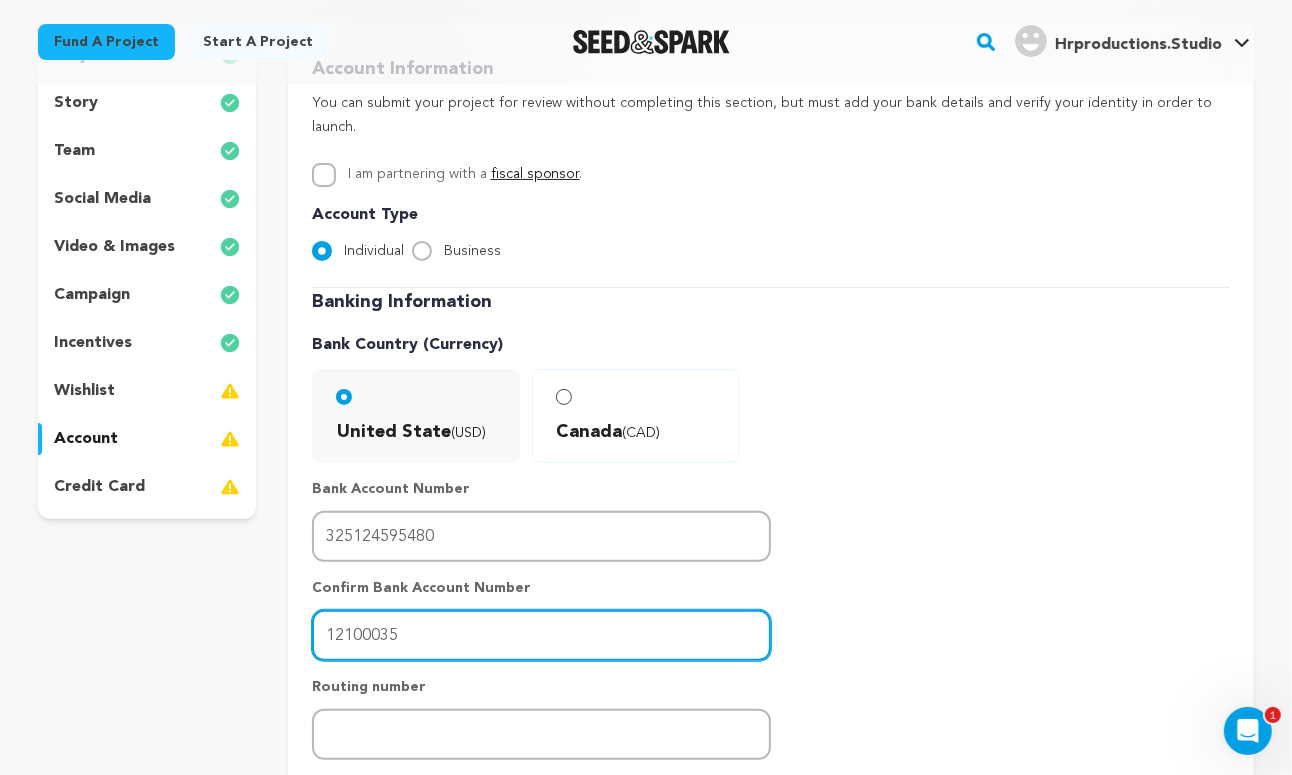 type on "121000358" 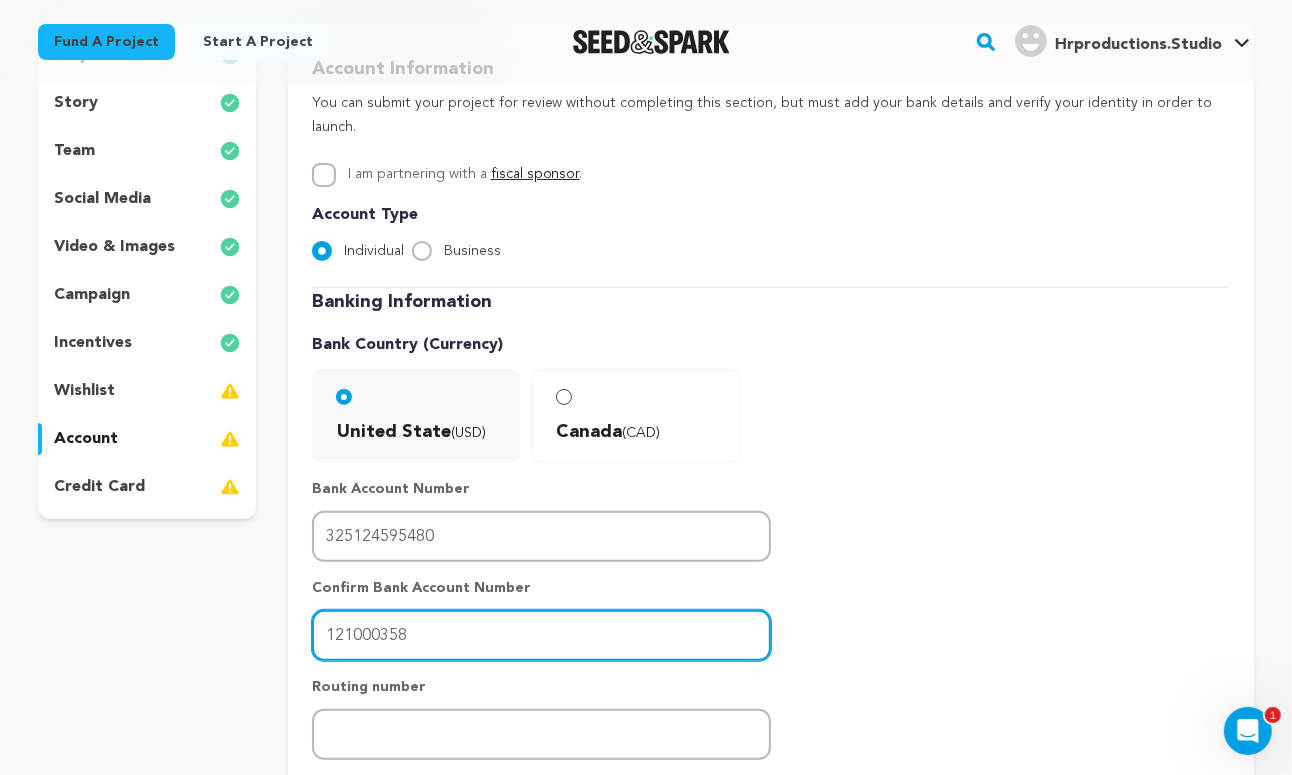 drag, startPoint x: 427, startPoint y: 605, endPoint x: 311, endPoint y: 605, distance: 116 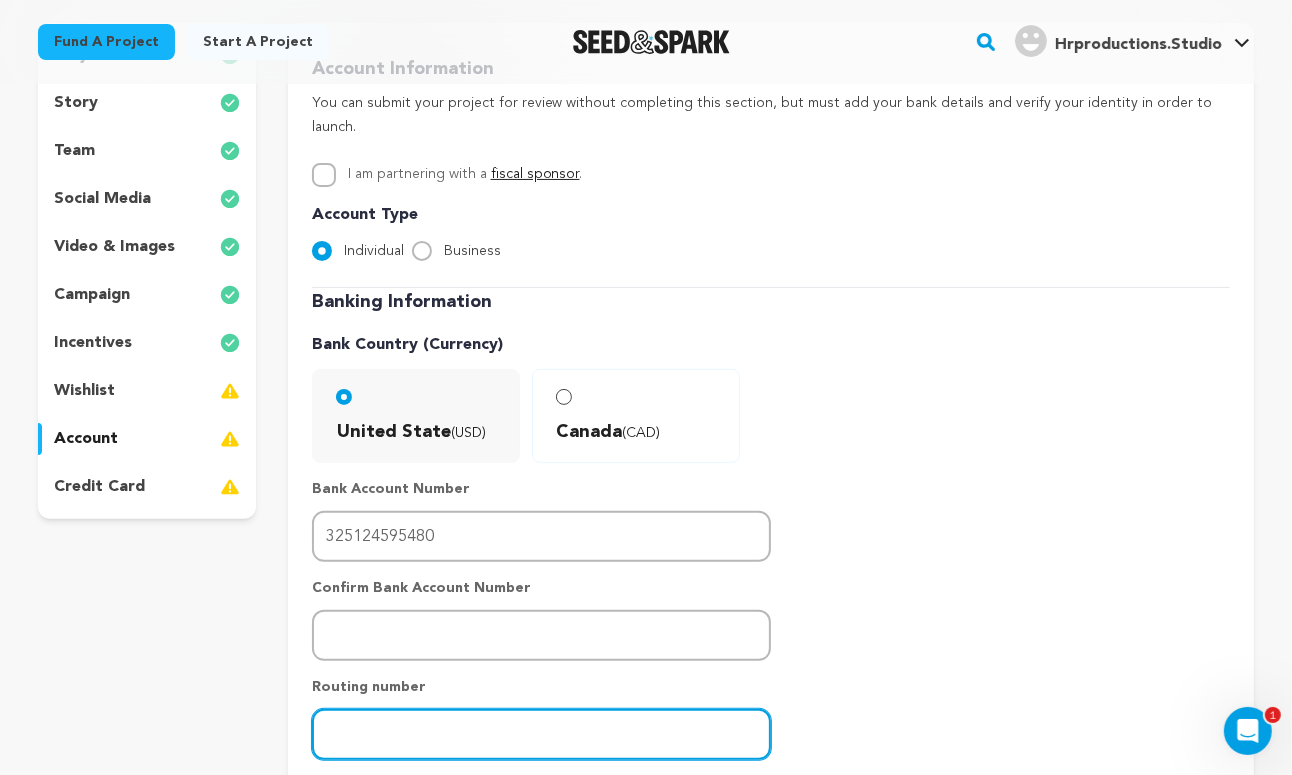 click at bounding box center (541, 734) 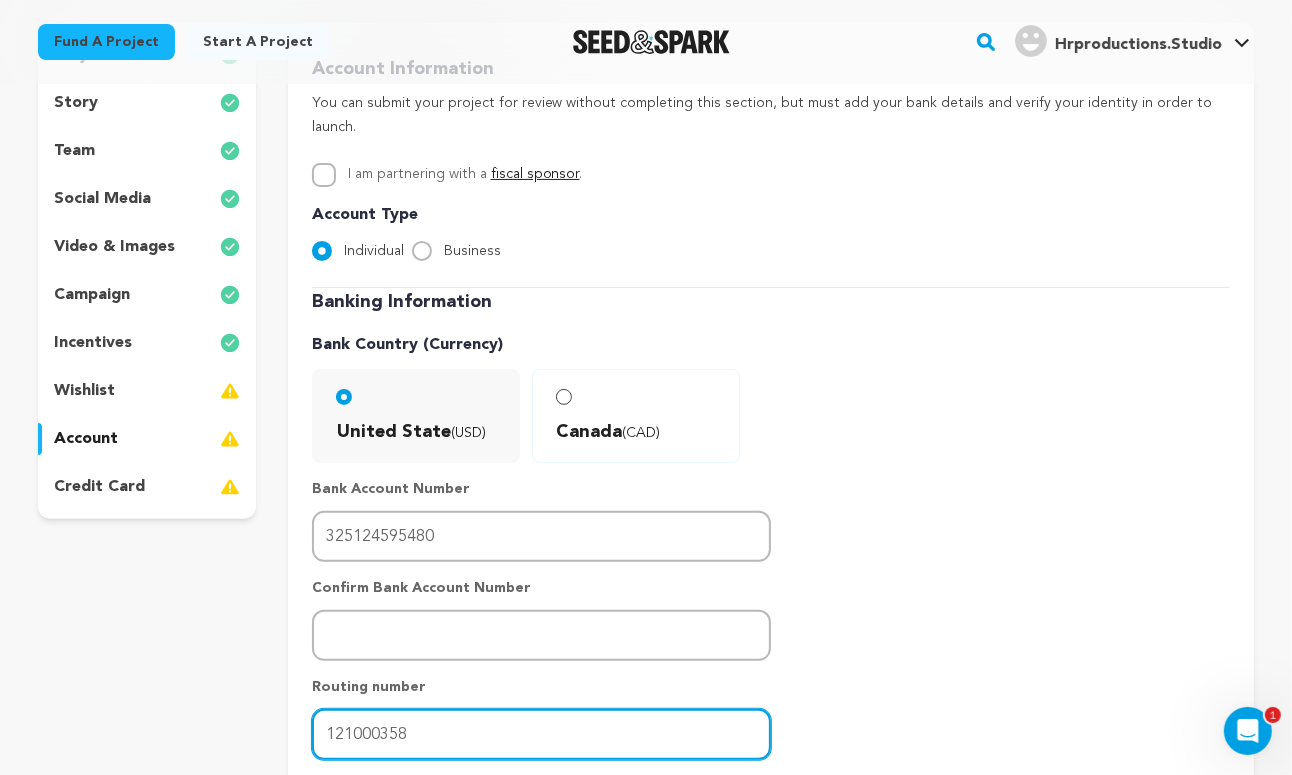 type on "121000358" 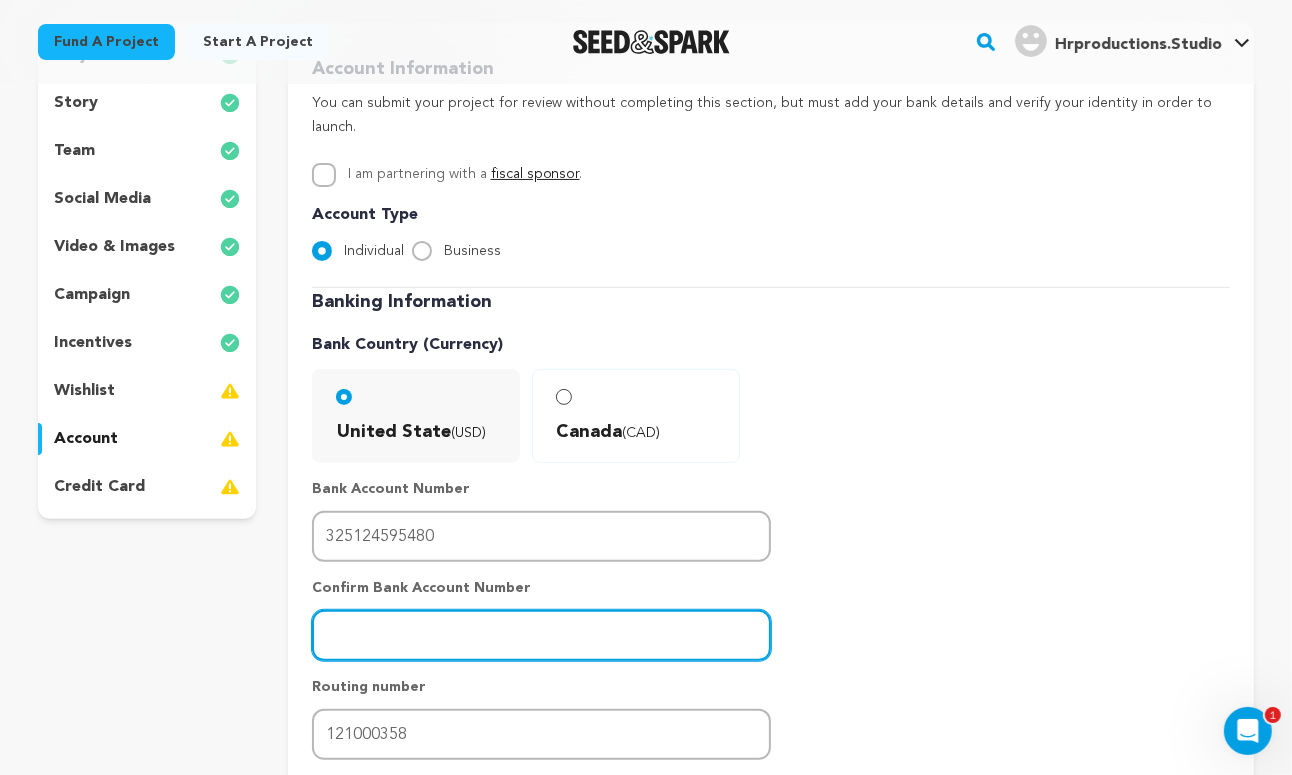 click at bounding box center [541, 635] 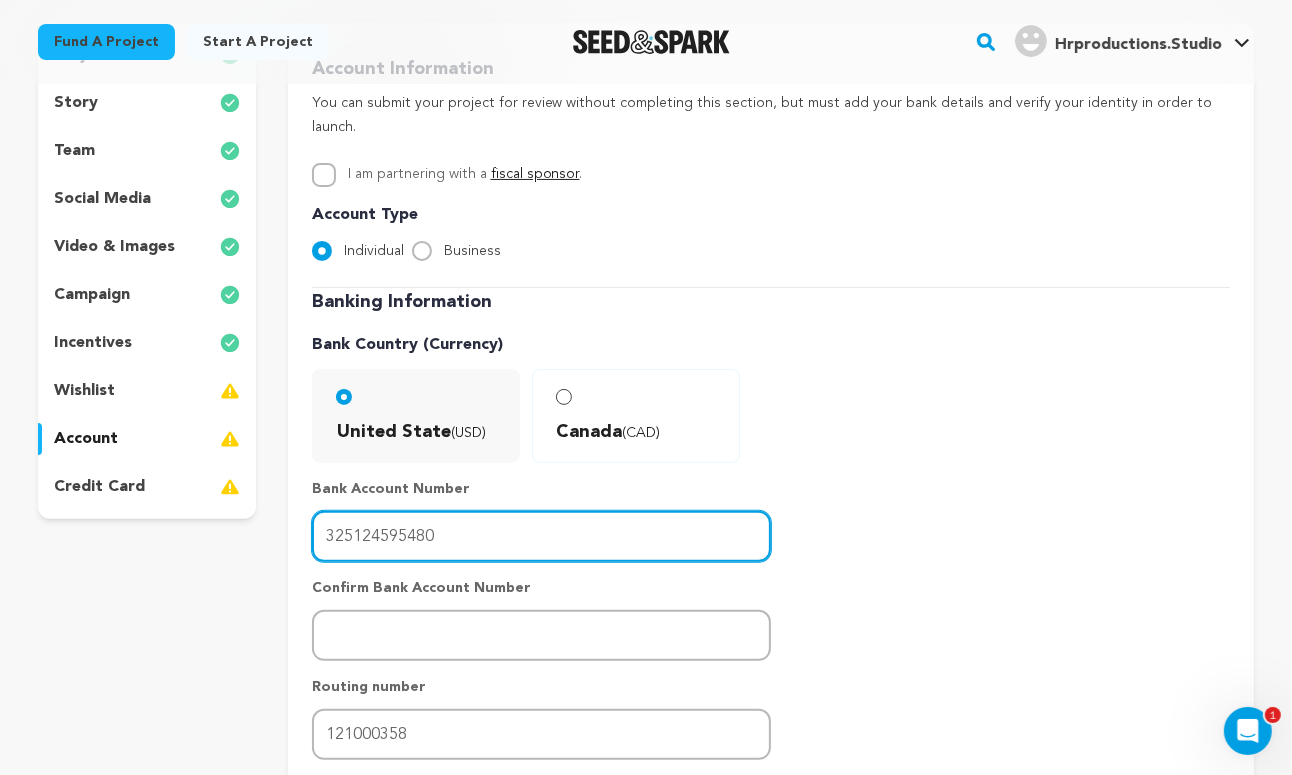 drag, startPoint x: 445, startPoint y: 523, endPoint x: 294, endPoint y: 518, distance: 151.08276 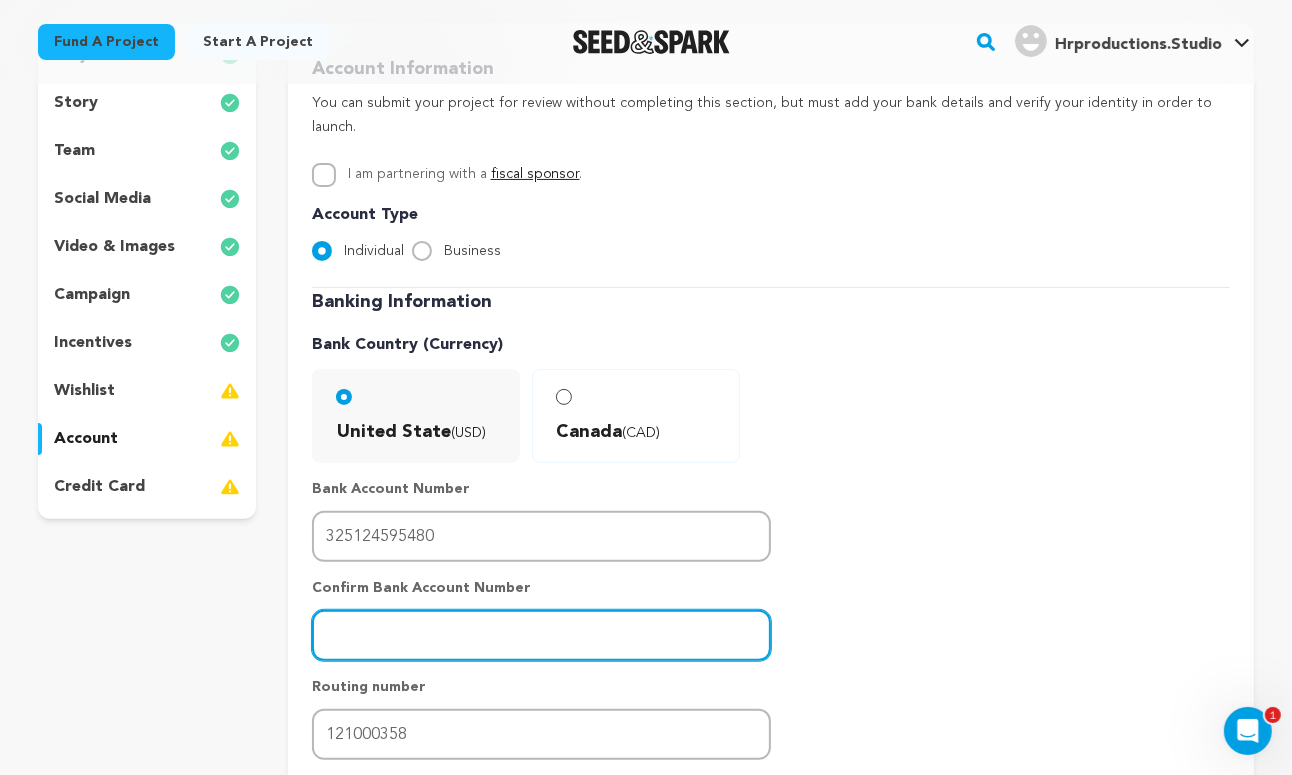 click at bounding box center (541, 635) 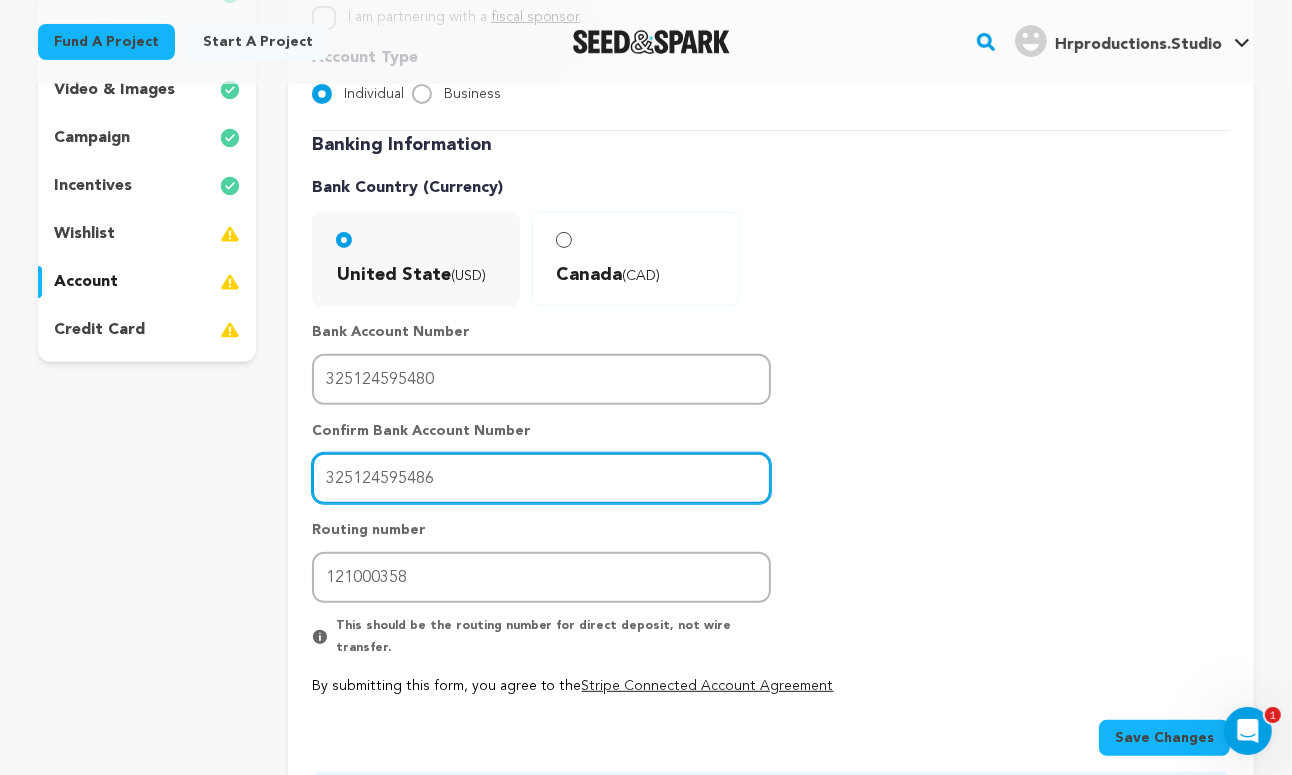 scroll, scrollTop: 401, scrollLeft: 0, axis: vertical 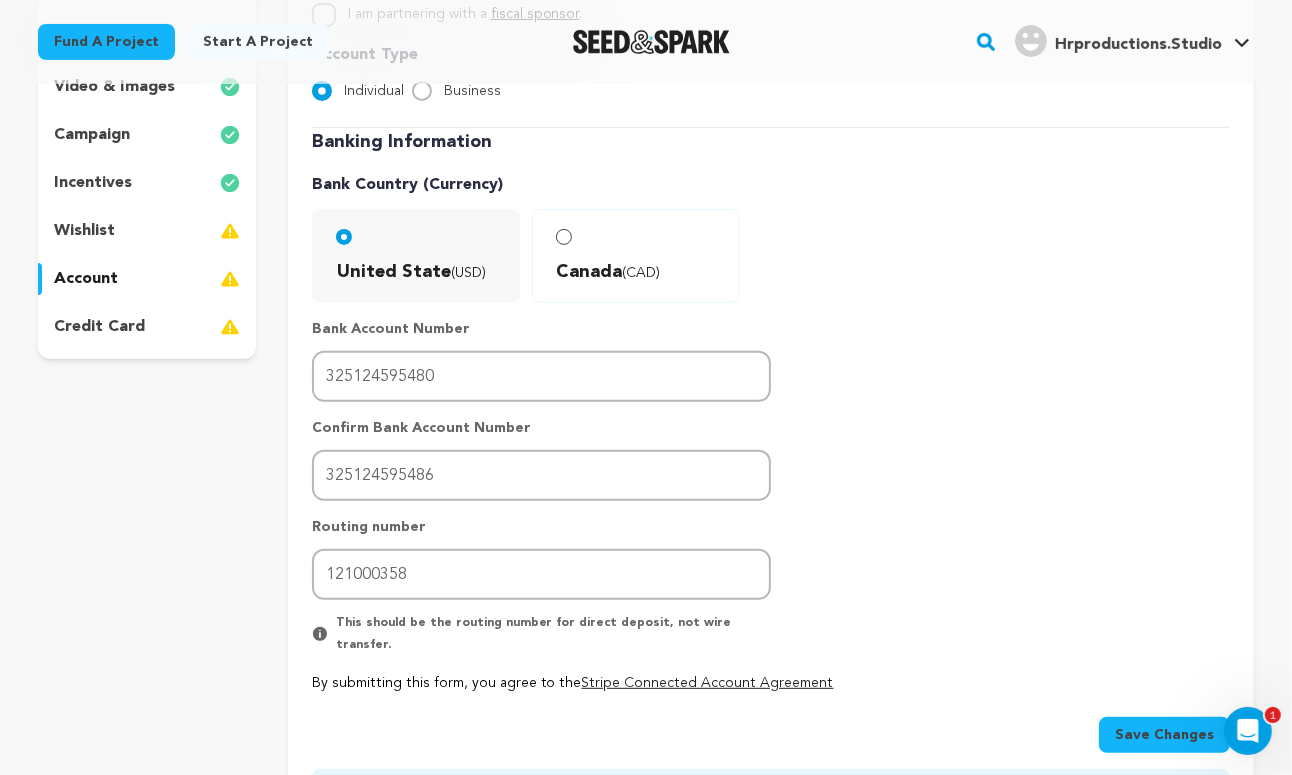 click on "Save Changes" at bounding box center [1164, 735] 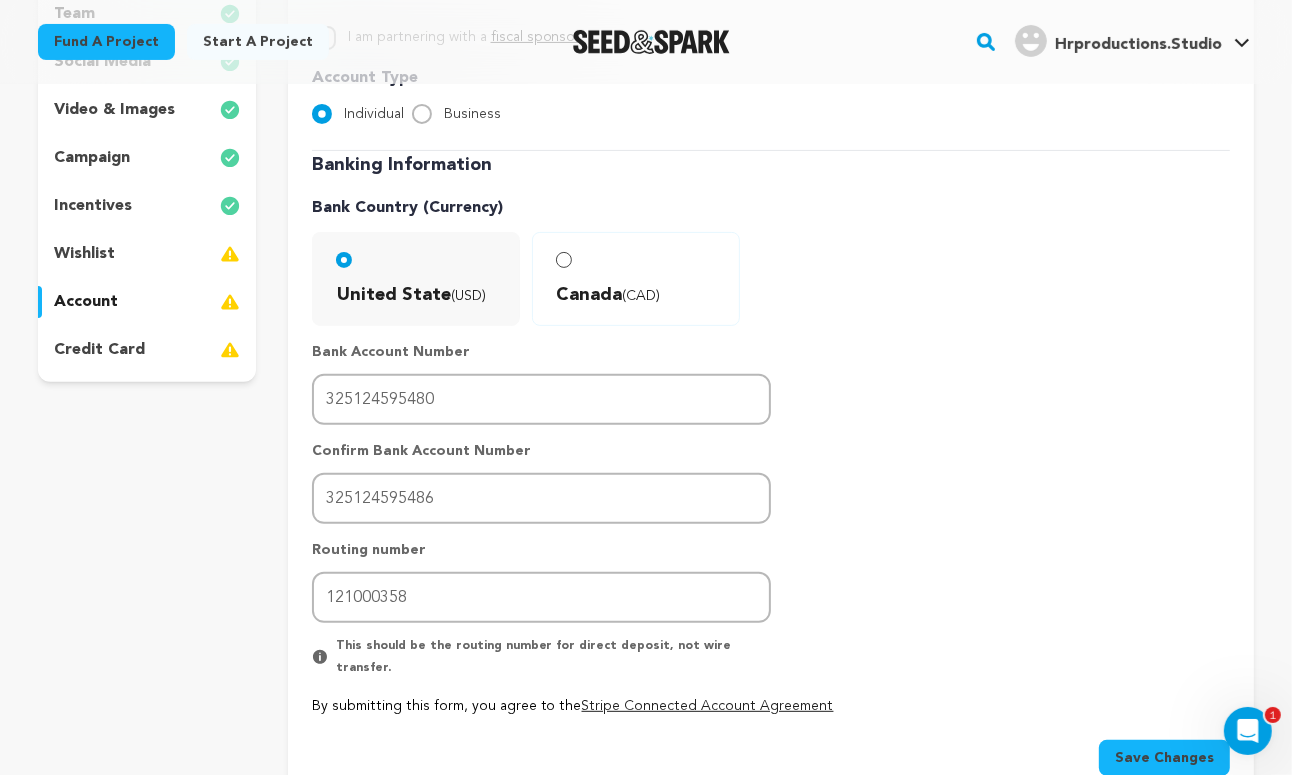 scroll, scrollTop: 492, scrollLeft: 0, axis: vertical 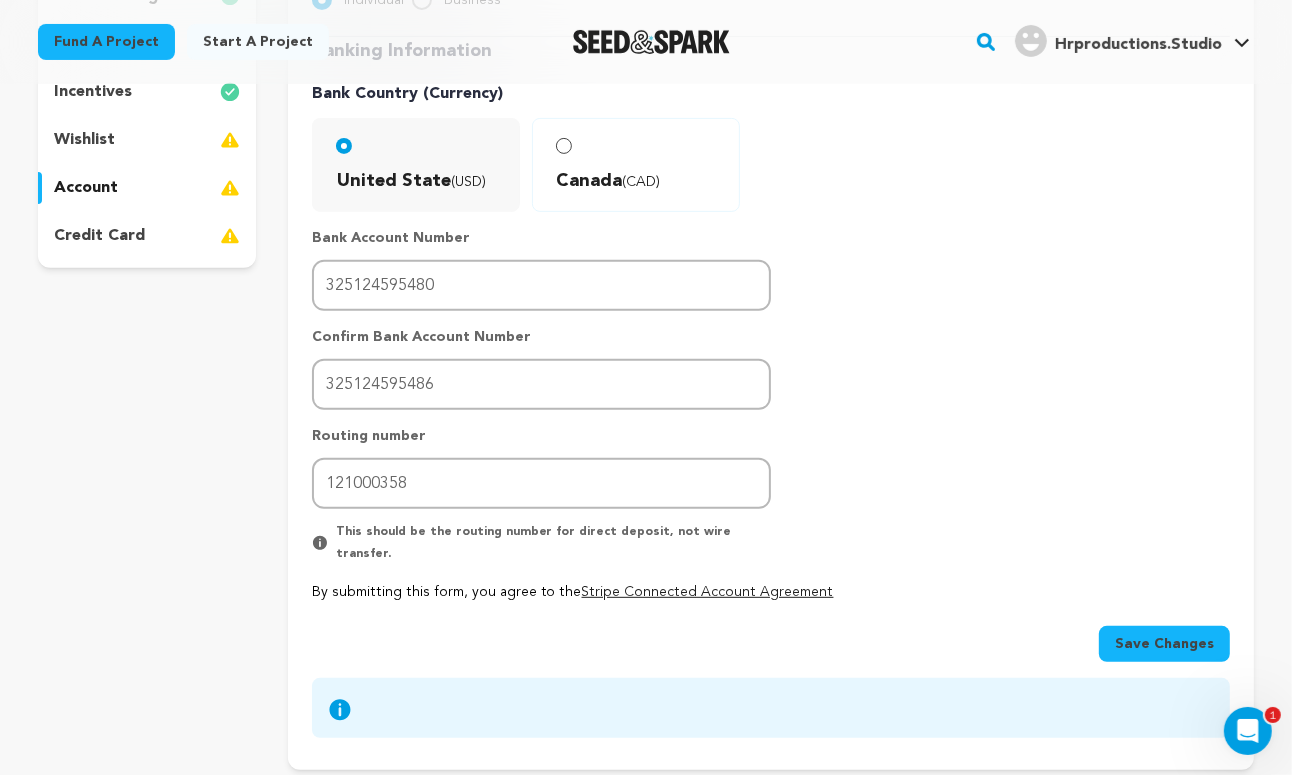 click on "Save Changes" at bounding box center [1164, 644] 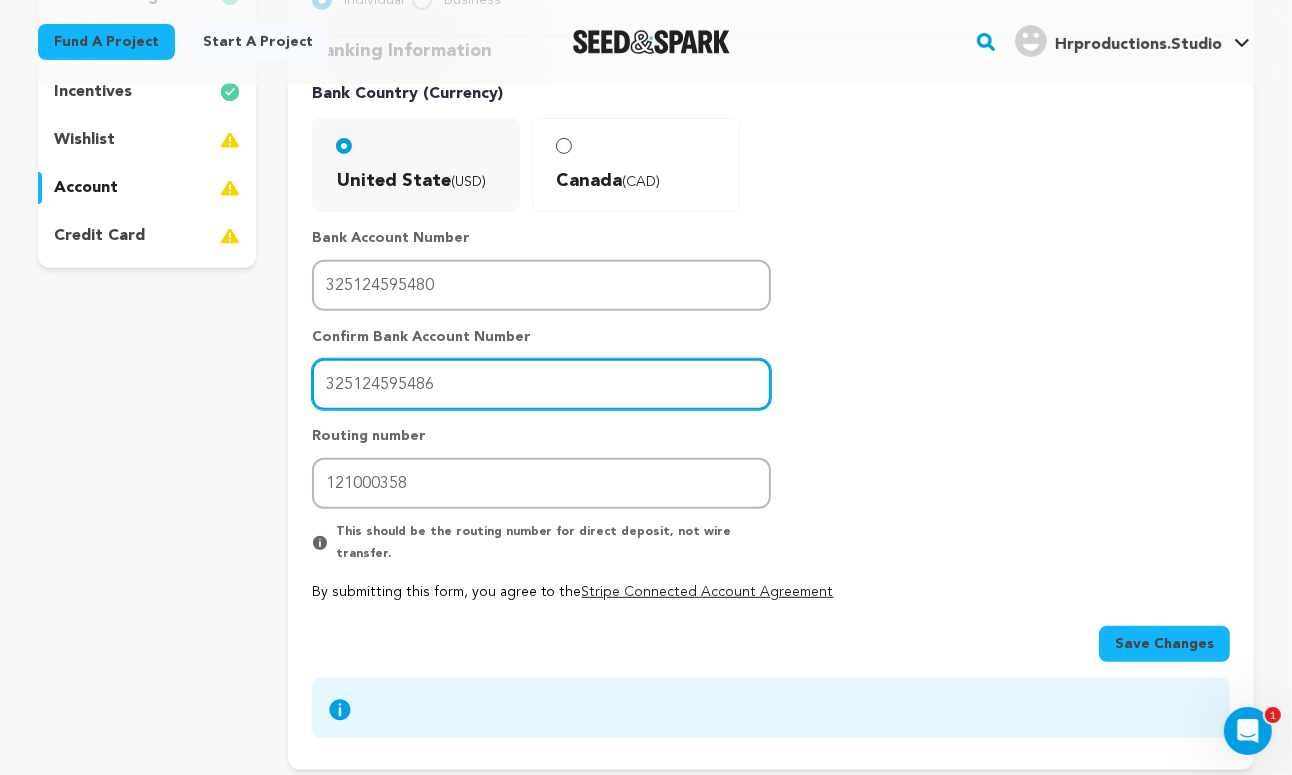 click on "325124595486" at bounding box center (541, 384) 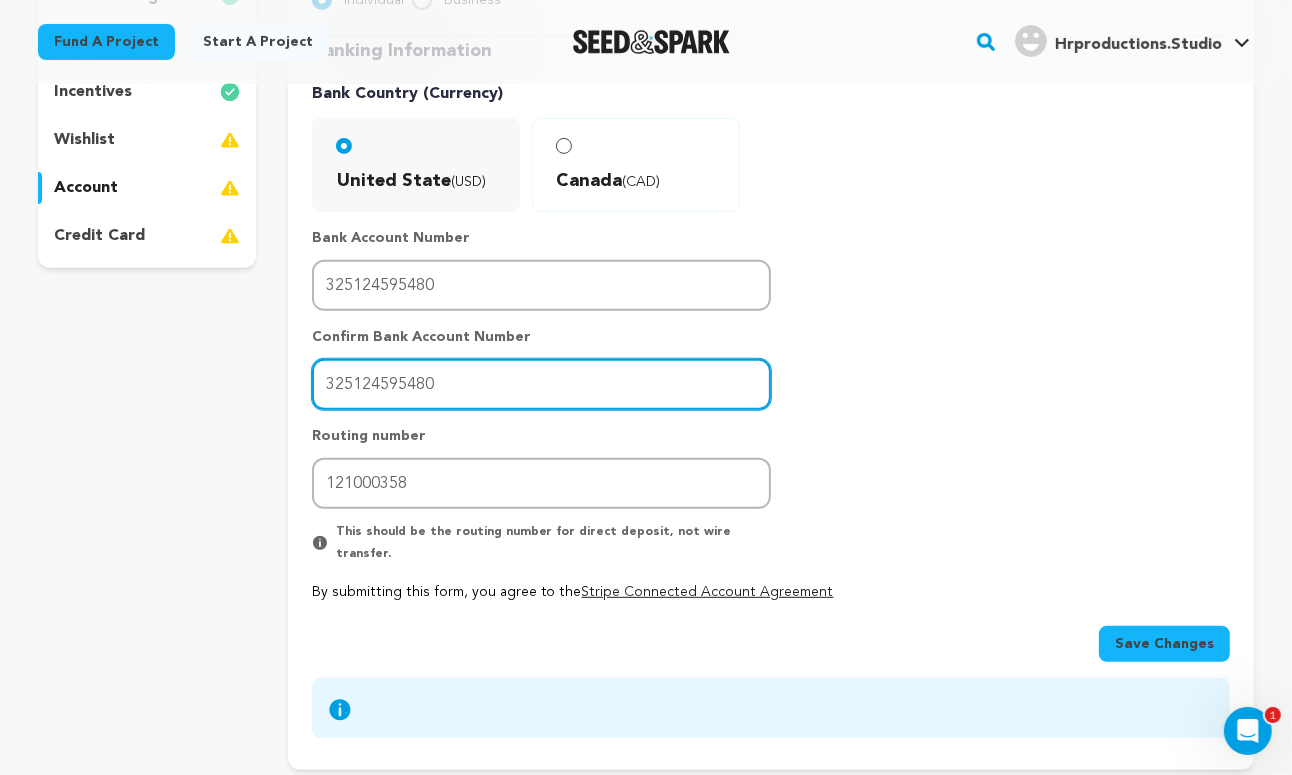 type on "325124595480" 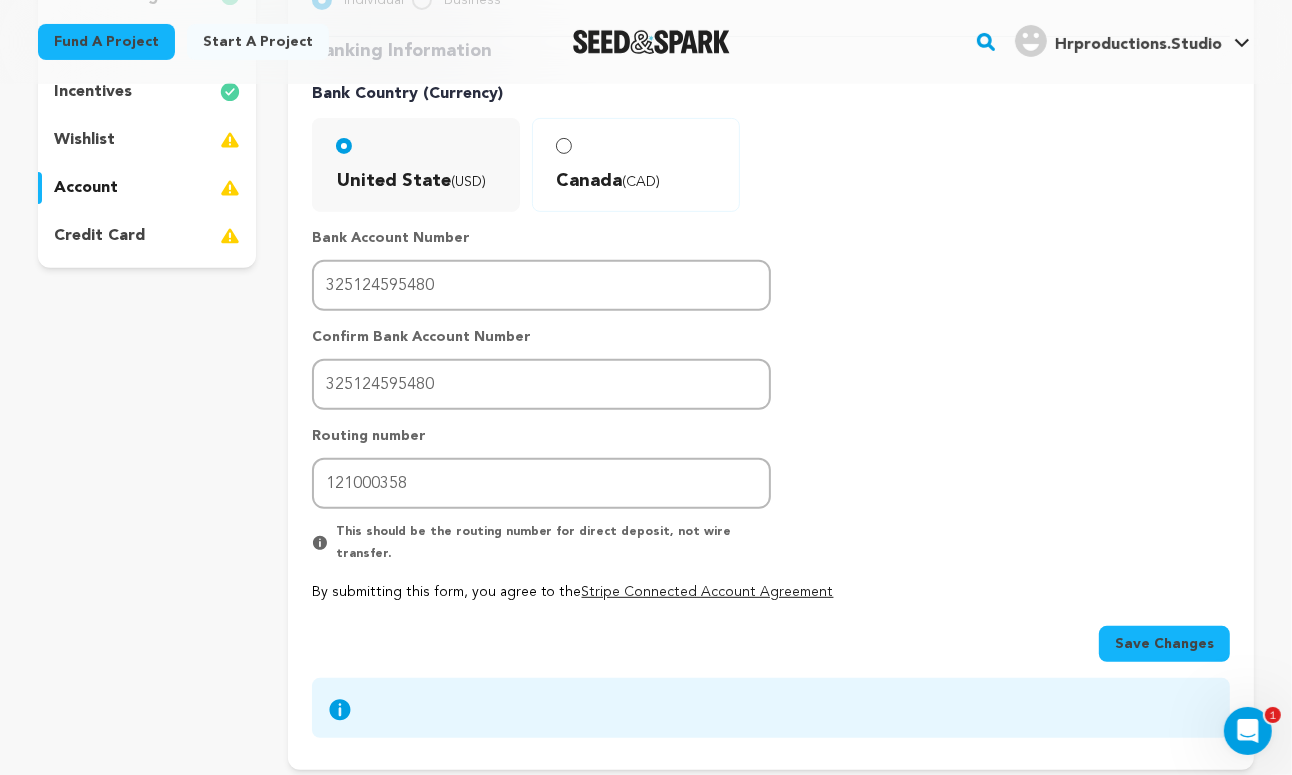 click on "Save Changes" at bounding box center (1164, 644) 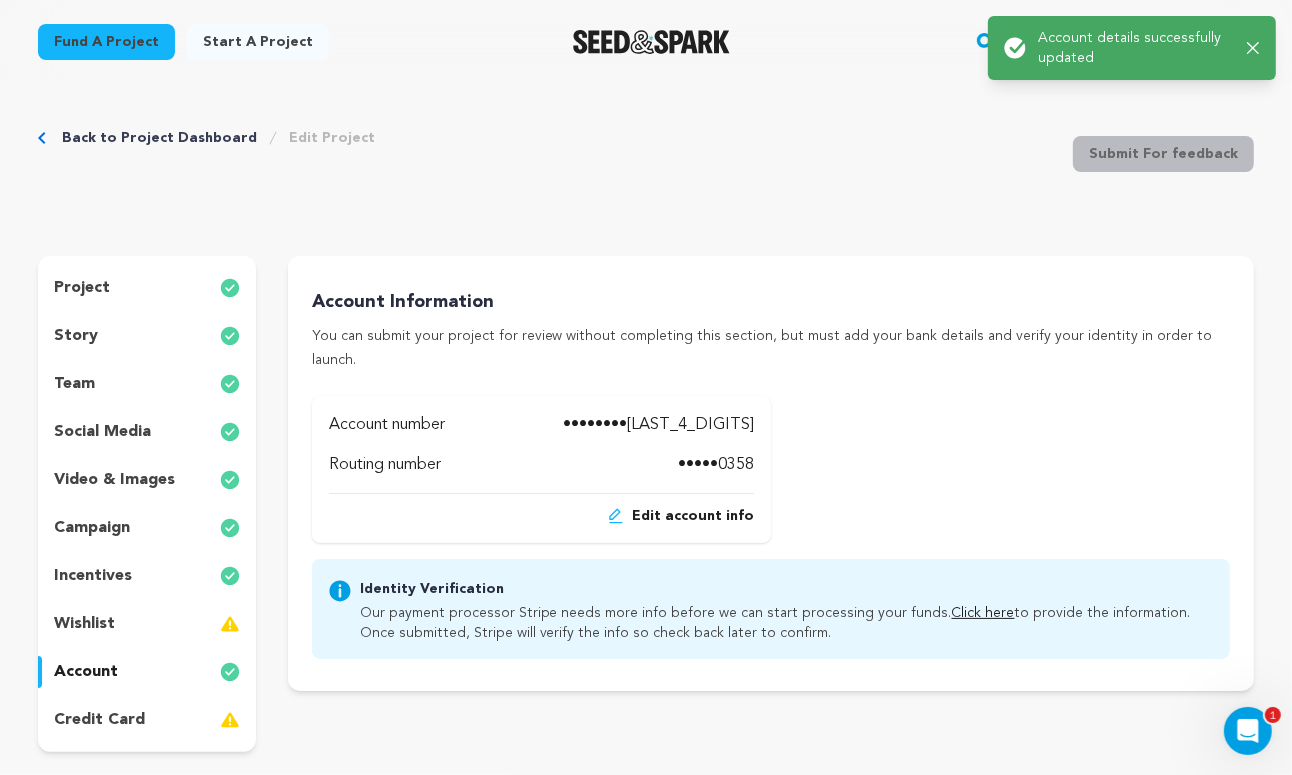scroll, scrollTop: 0, scrollLeft: 0, axis: both 